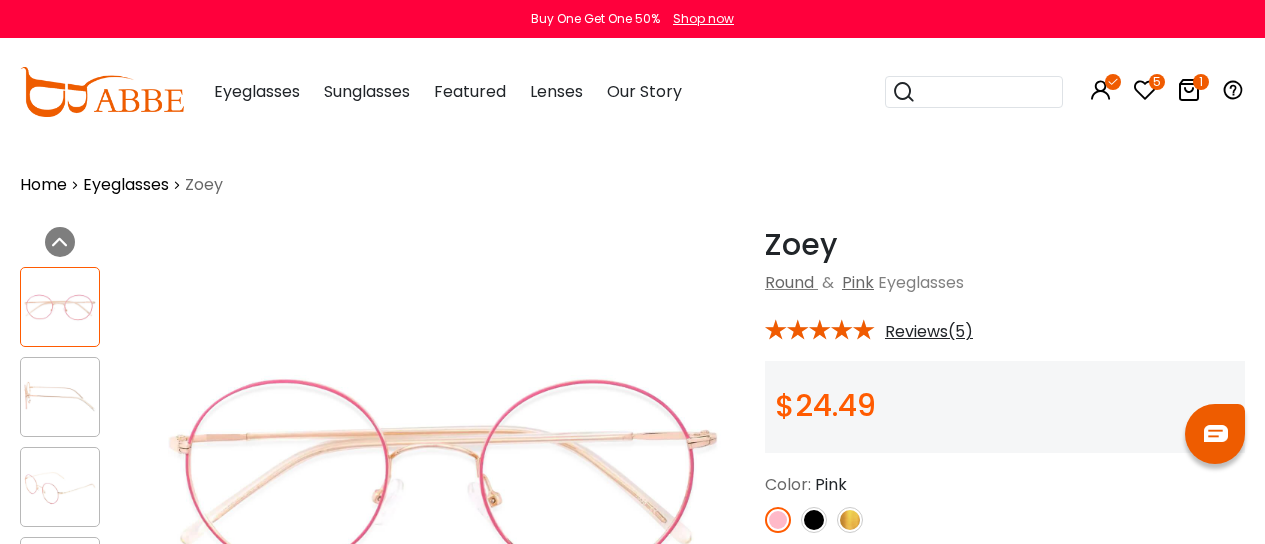 scroll, scrollTop: 123, scrollLeft: 0, axis: vertical 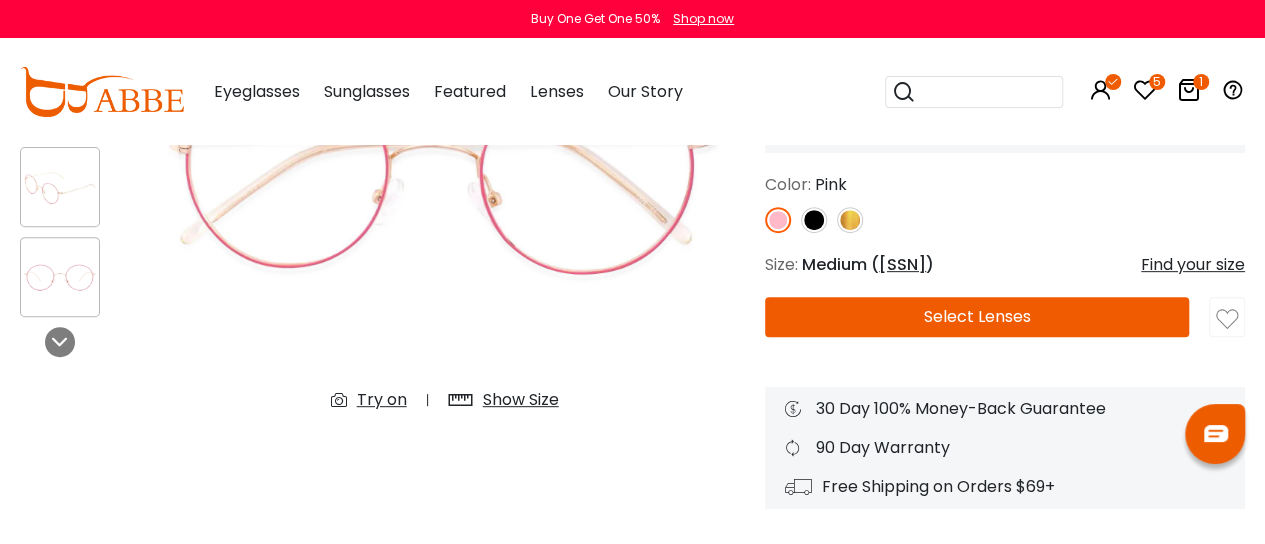 click on "Select Lenses" at bounding box center (977, 317) 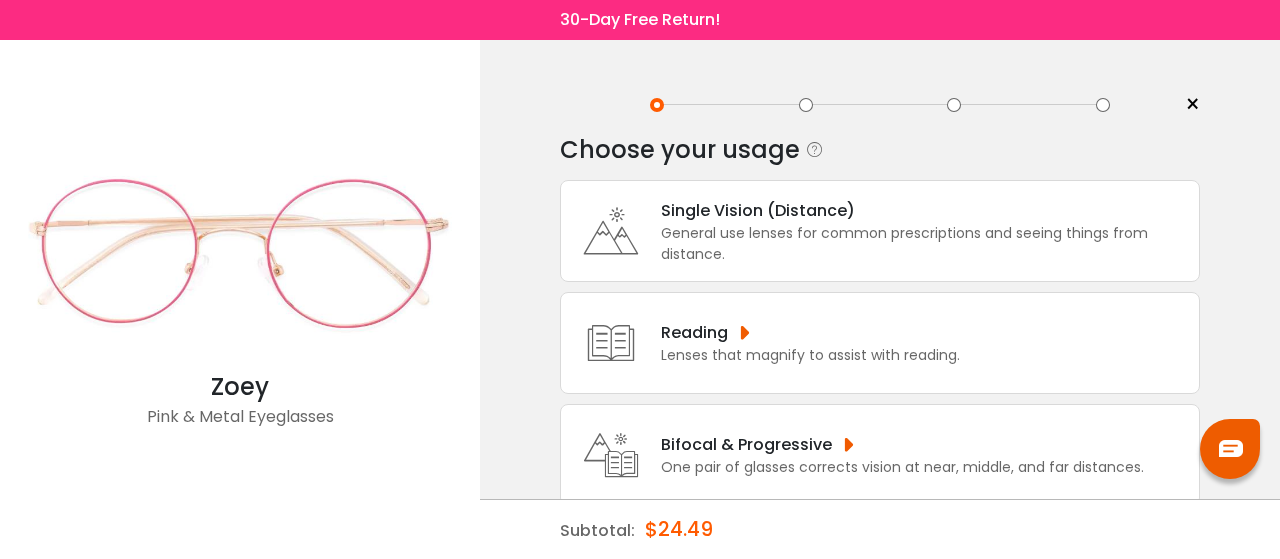 scroll, scrollTop: 0, scrollLeft: 0, axis: both 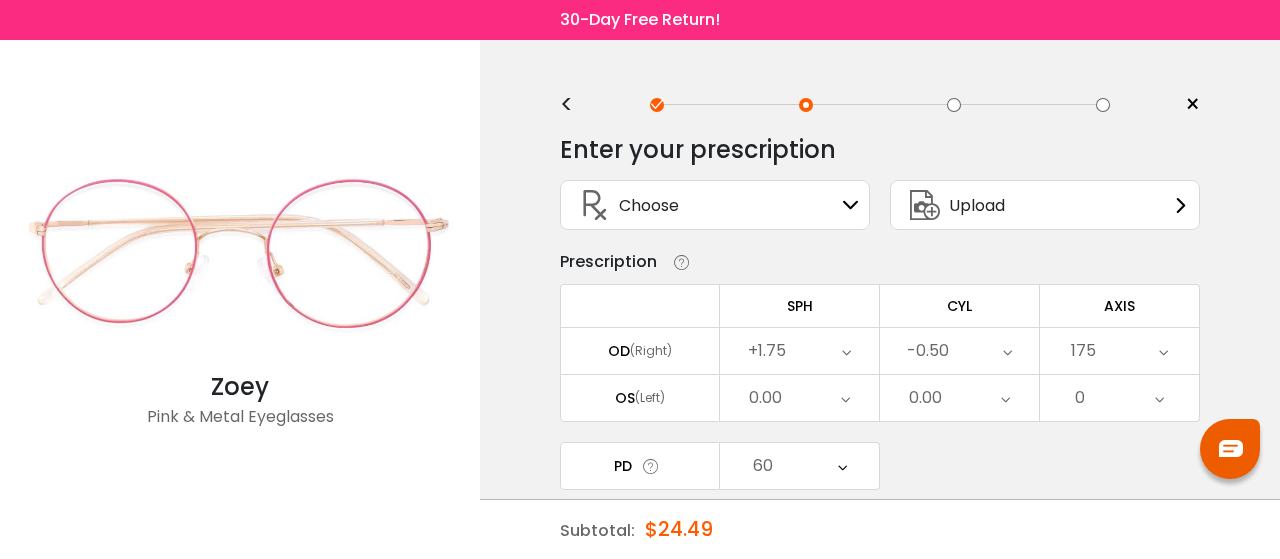 click at bounding box center [851, 205] 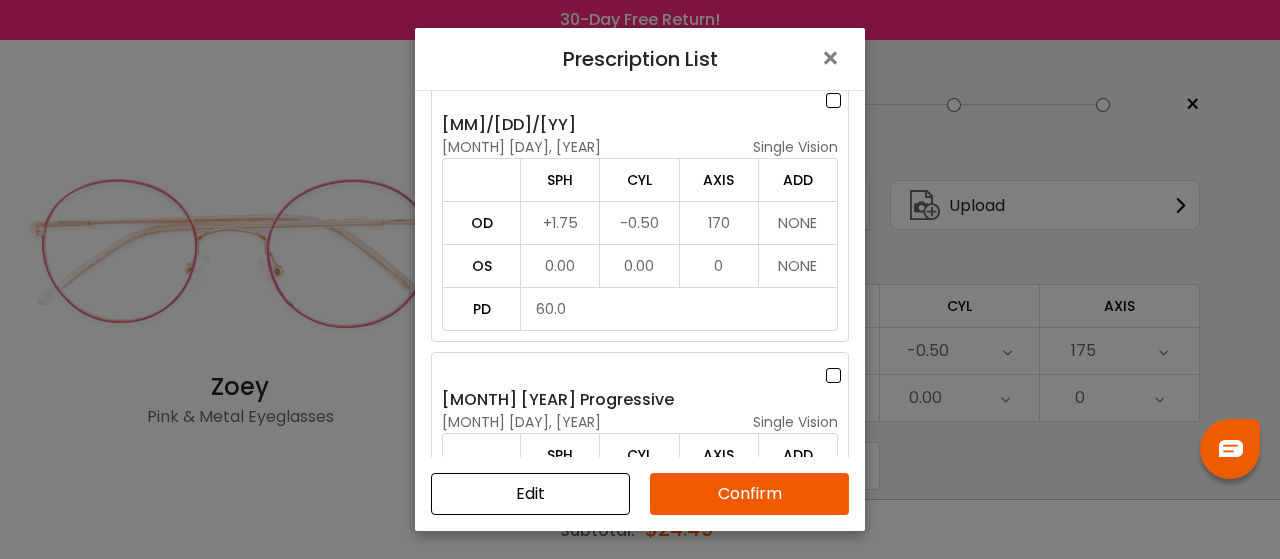 scroll, scrollTop: 0, scrollLeft: 0, axis: both 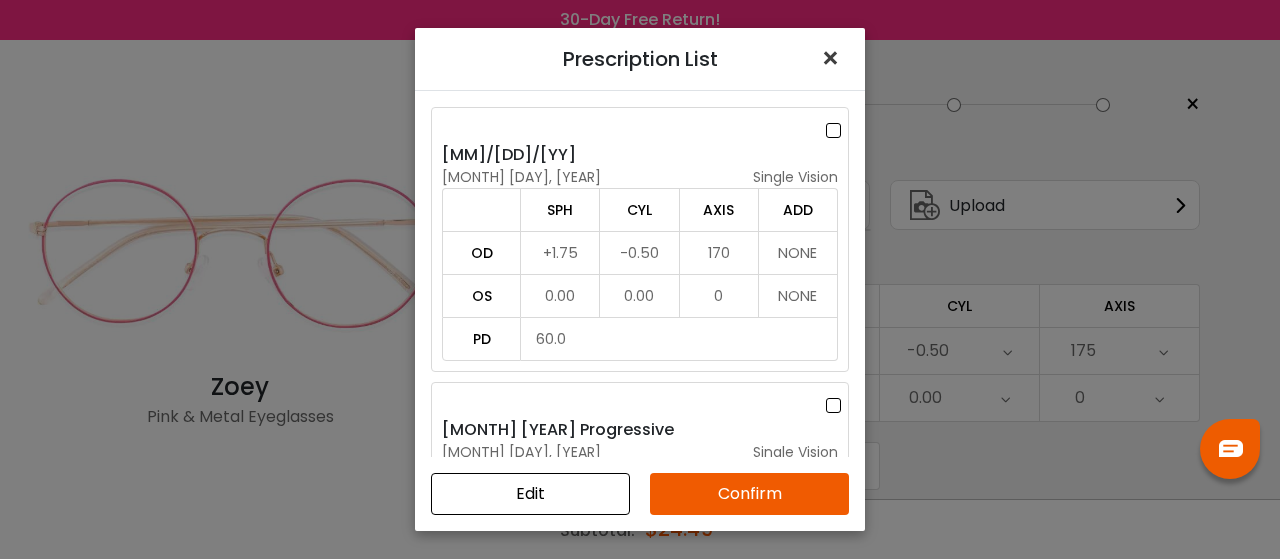 click on "×" at bounding box center [834, 58] 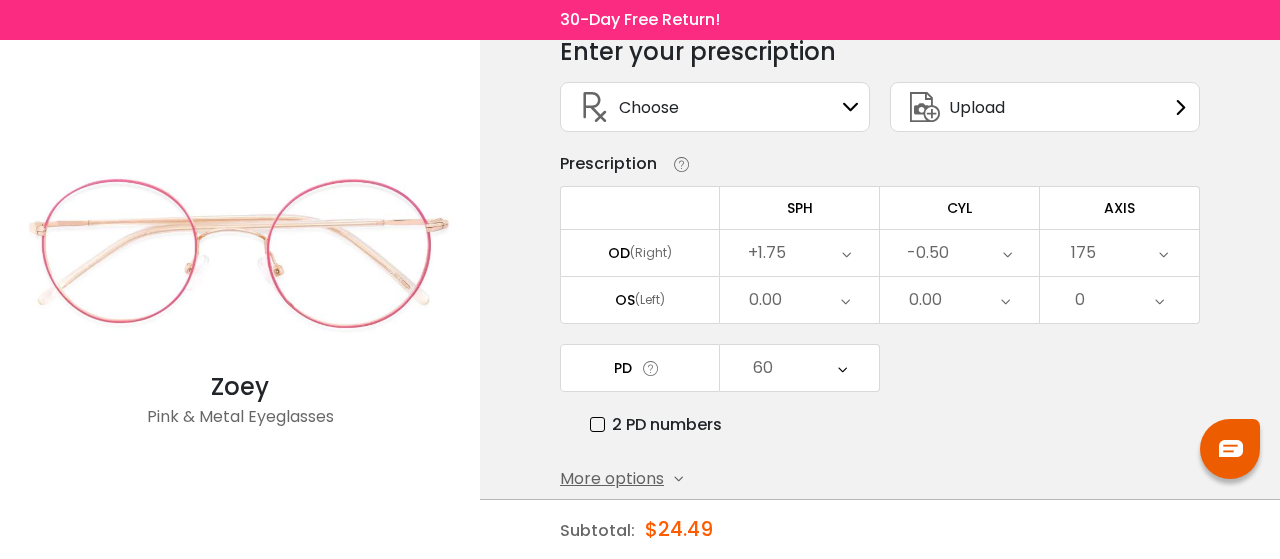 scroll, scrollTop: 187, scrollLeft: 0, axis: vertical 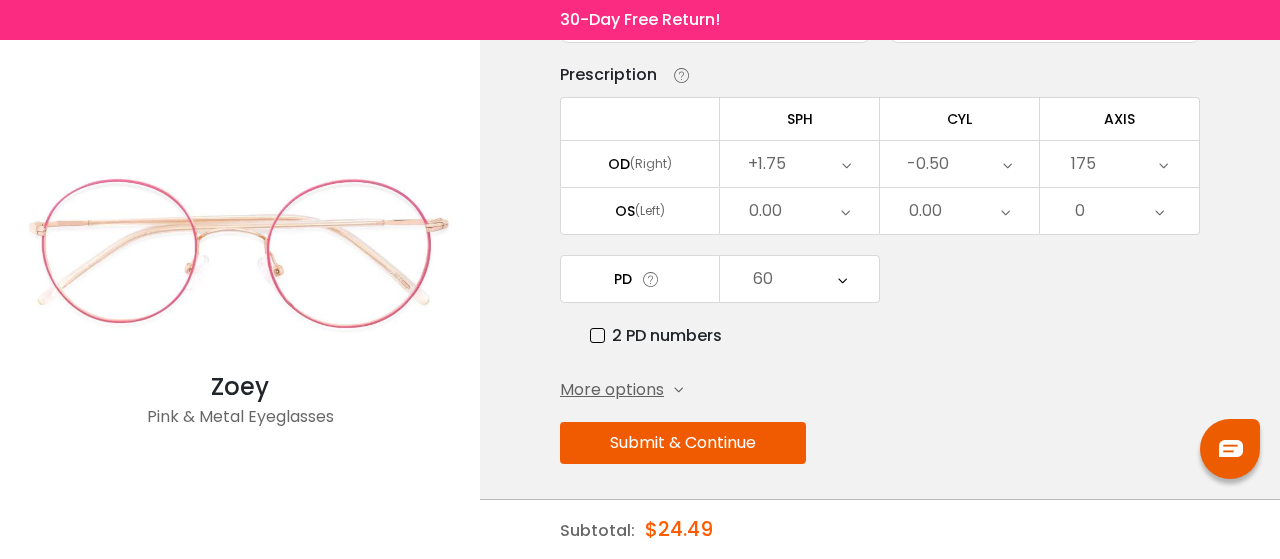 click on "More options
Add Prism
Vertical (Δ)
Base Direction
Horizontal (Δ)
Base Direction
OD
(Right)
0.00
Cancel
Prism  OS
Save
0.00
0.50
1.00
1.50
2.00
2.50
3.00
3.50
4.00
4.50
5.00" at bounding box center [880, 390] 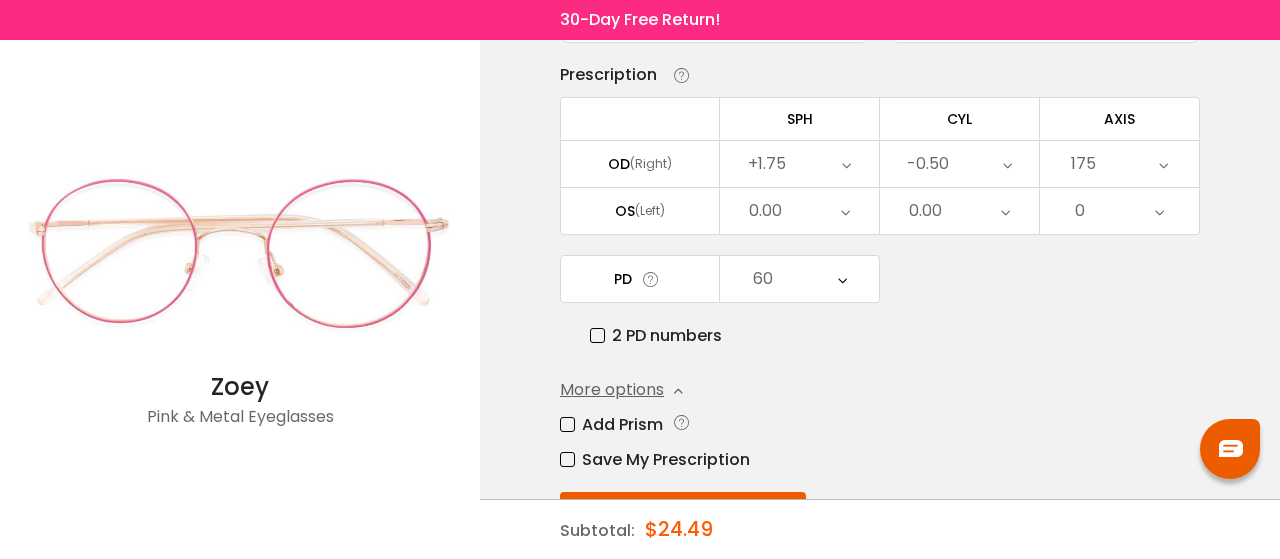 click on "Save My Prescription" at bounding box center [655, 459] 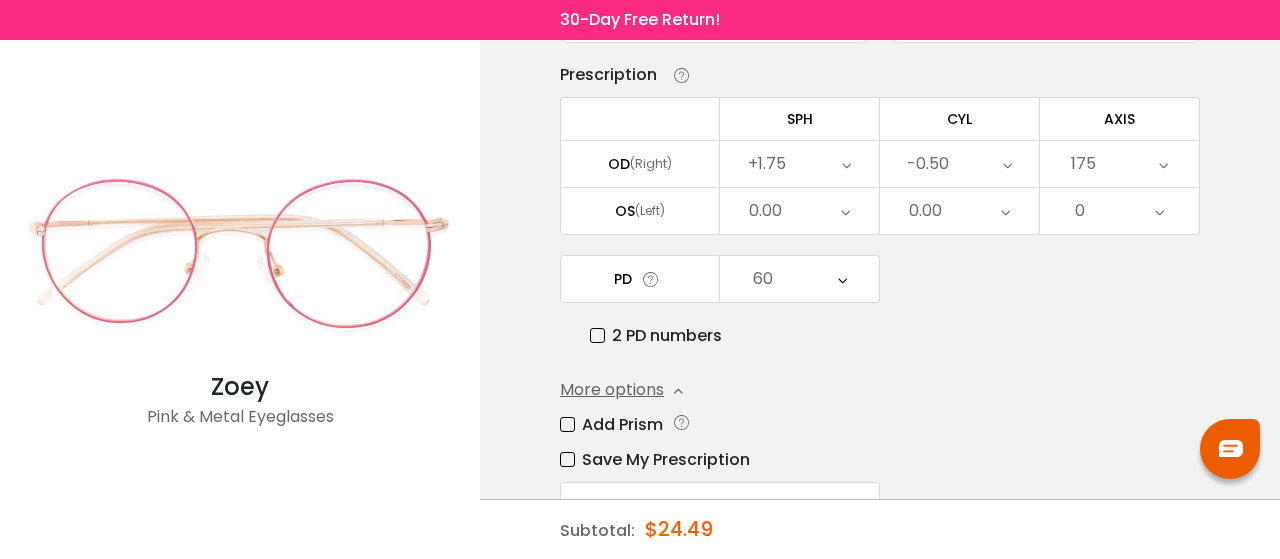 scroll, scrollTop: 305, scrollLeft: 0, axis: vertical 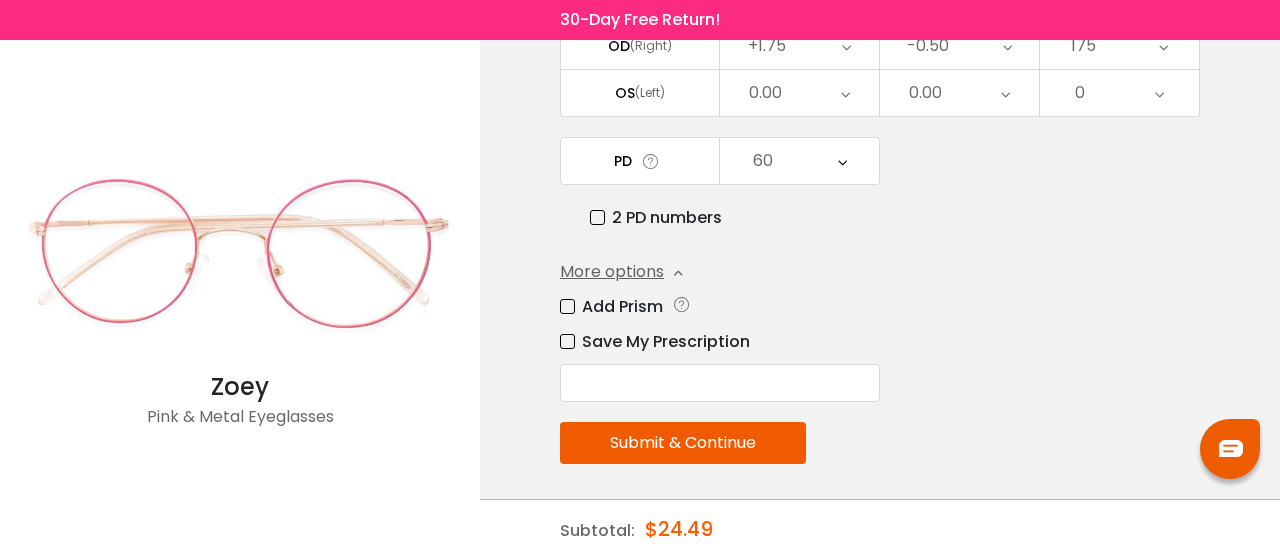 click at bounding box center [720, 383] 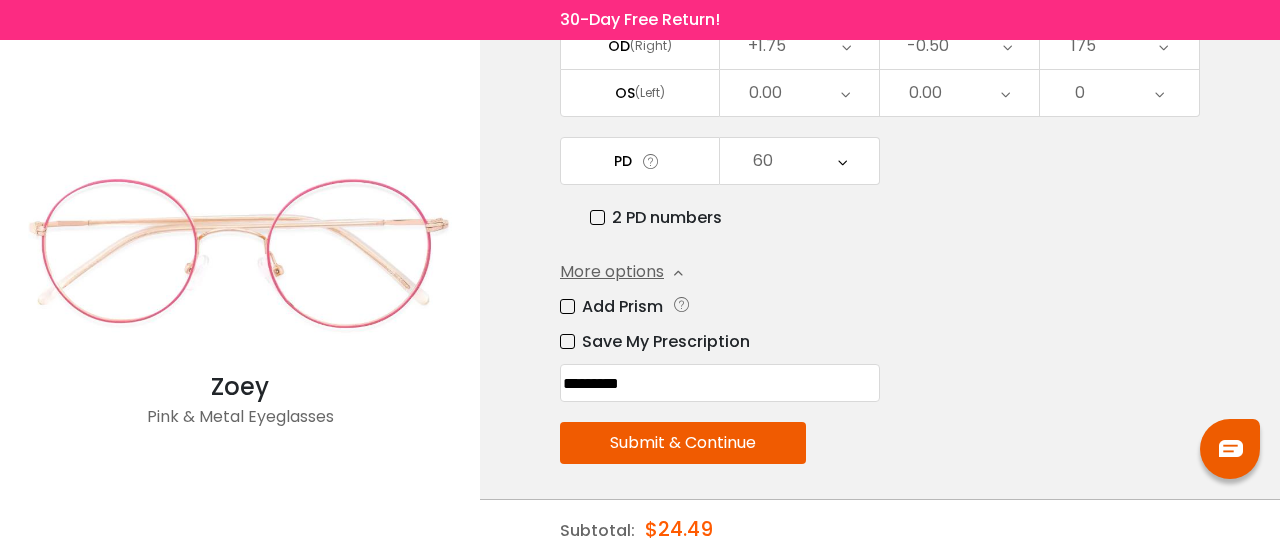 type on "*********" 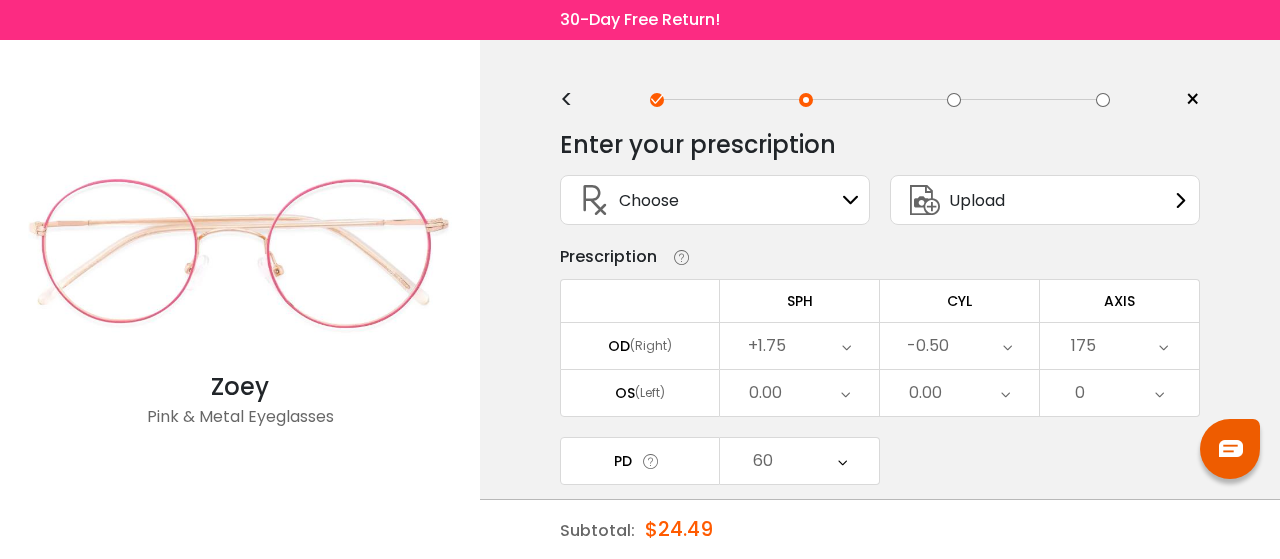 scroll, scrollTop: 0, scrollLeft: 0, axis: both 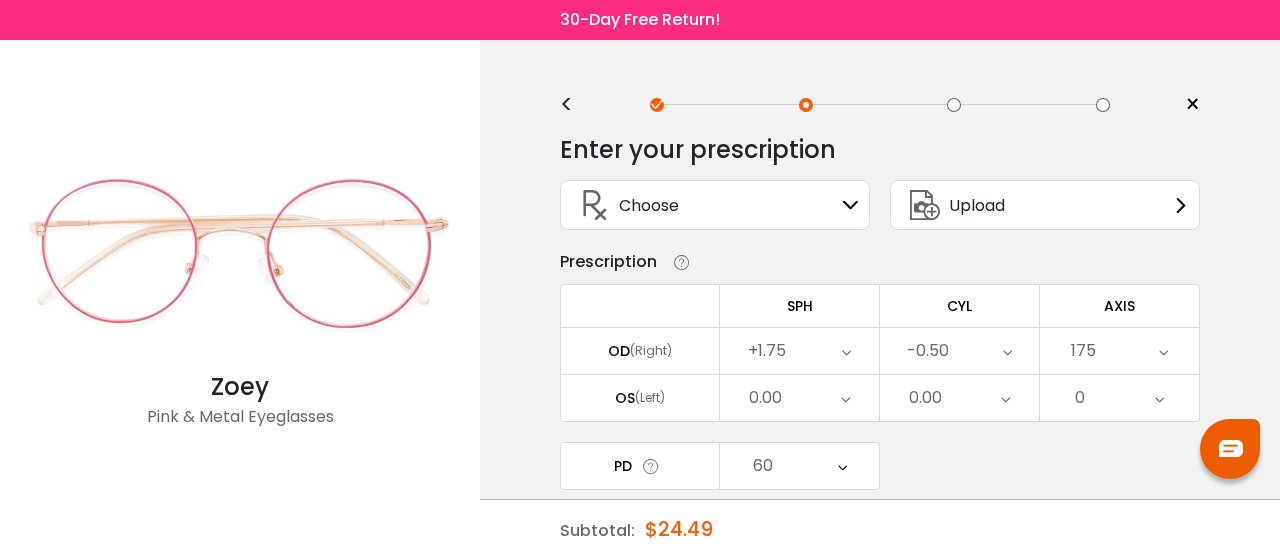 click on "Choose
Sign In" at bounding box center (715, 205) 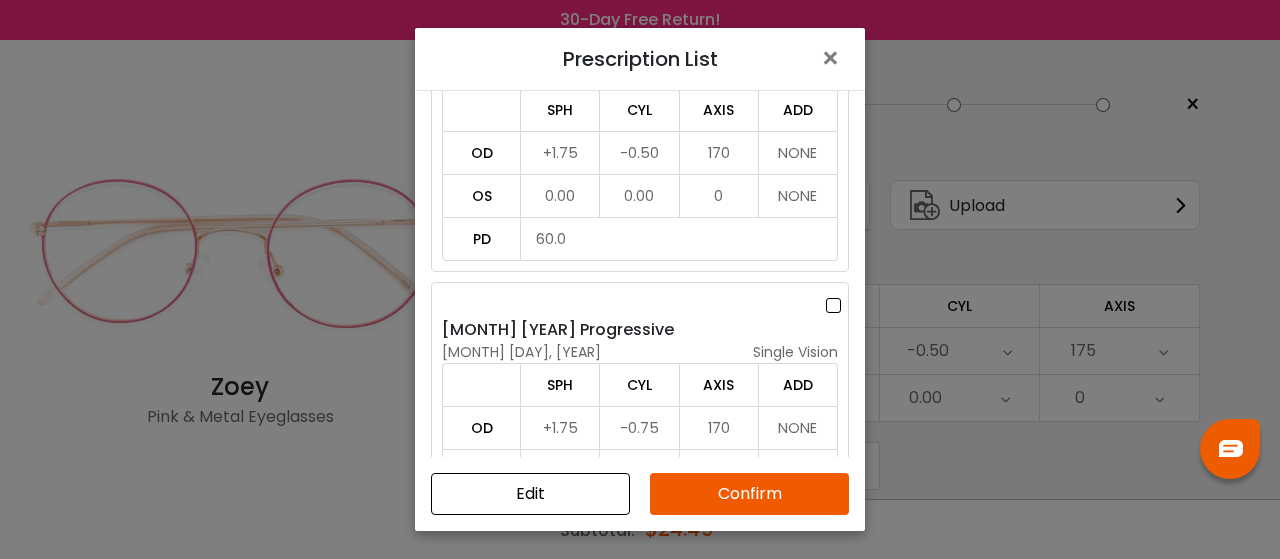 scroll, scrollTop: 0, scrollLeft: 0, axis: both 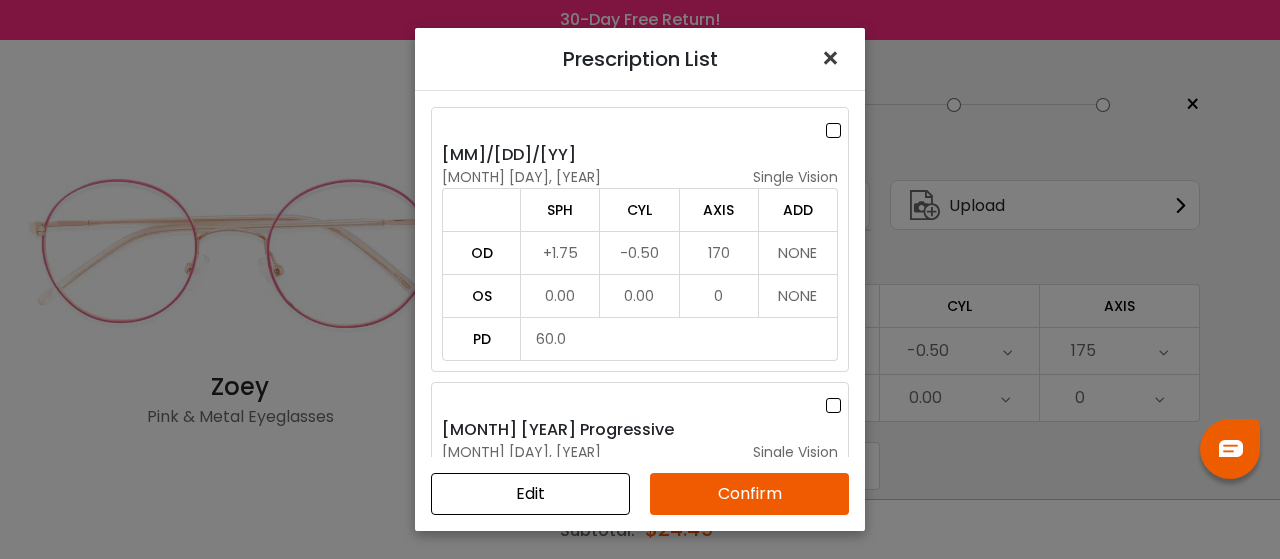 click on "×" at bounding box center (834, 58) 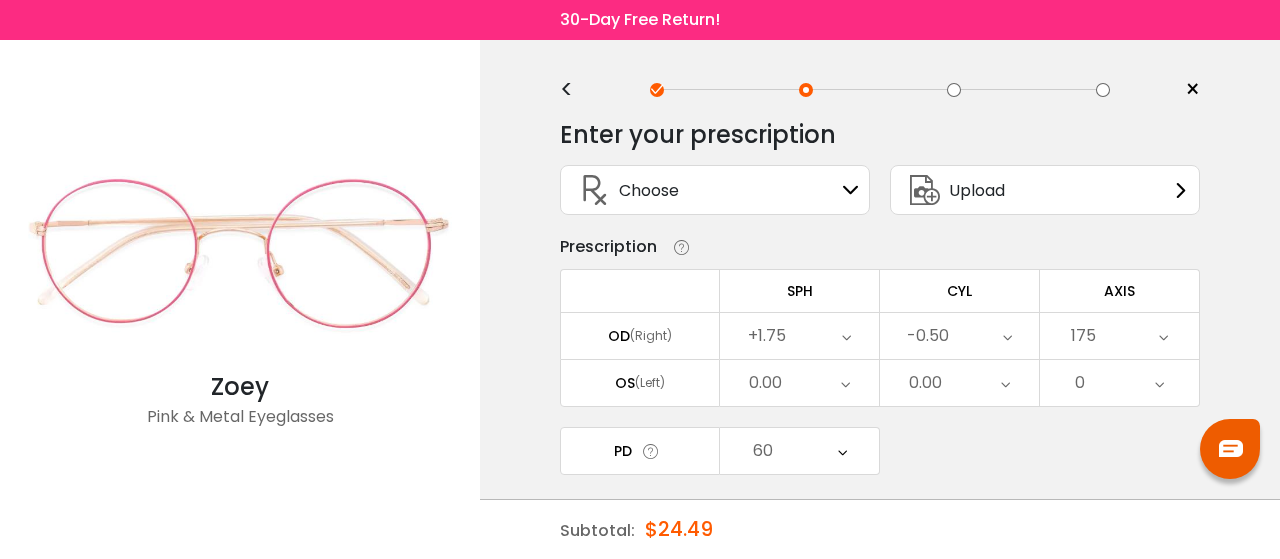 scroll, scrollTop: 0, scrollLeft: 0, axis: both 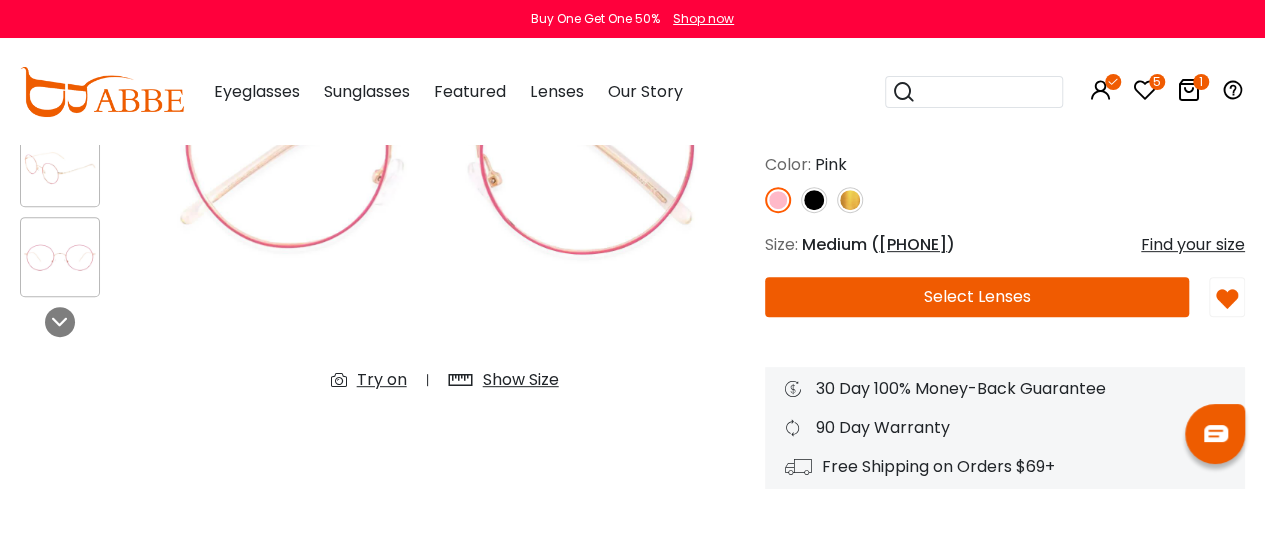 click at bounding box center [1145, 90] 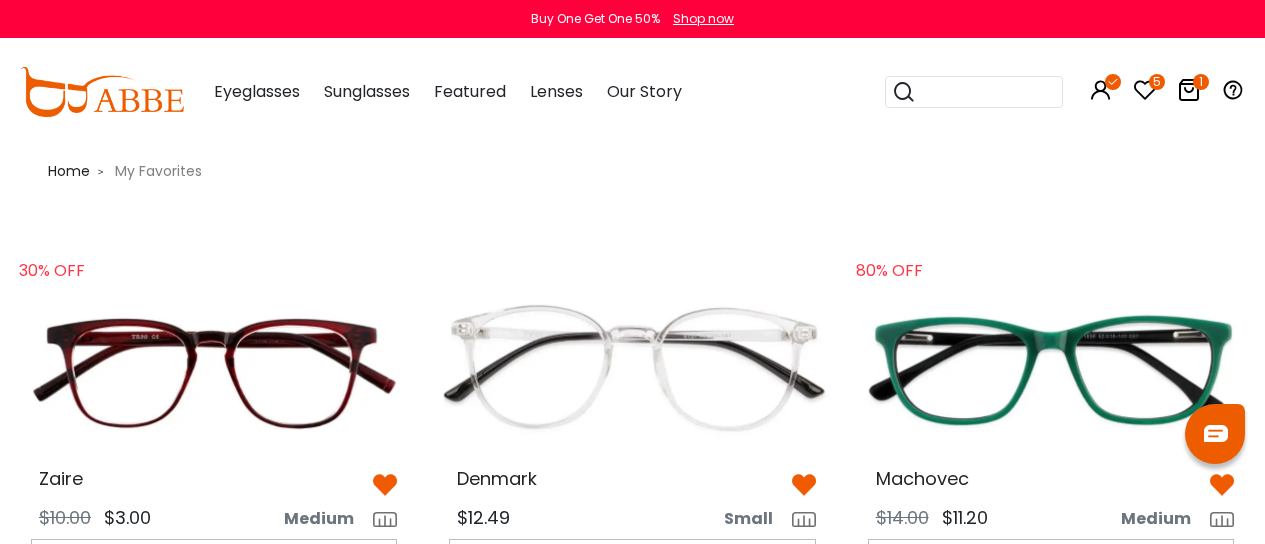 scroll, scrollTop: 0, scrollLeft: 0, axis: both 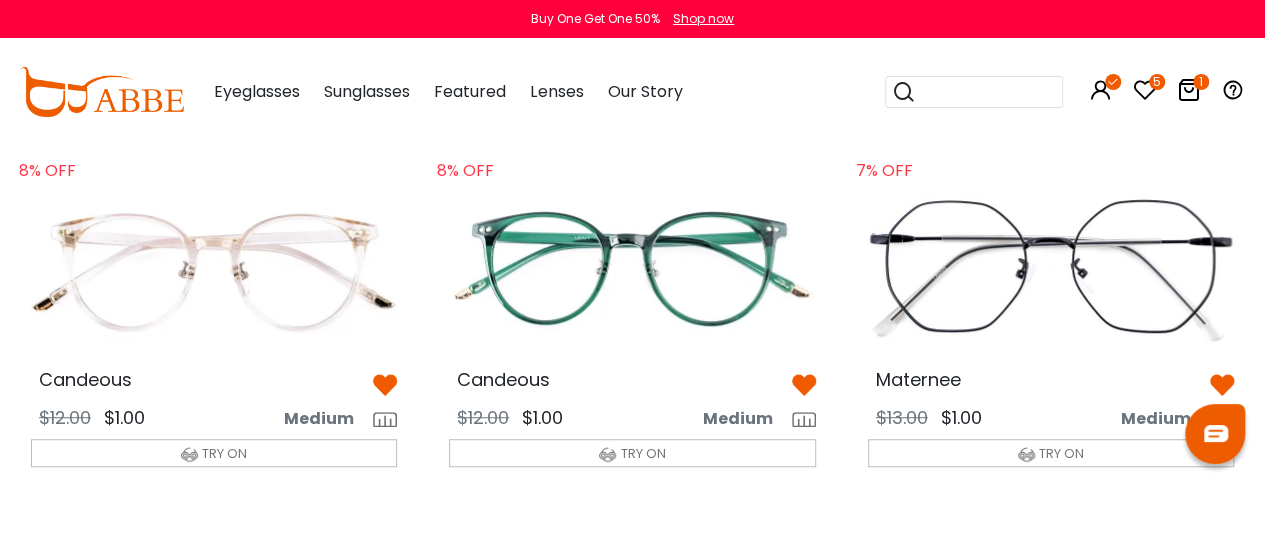 click at bounding box center [1051, 270] 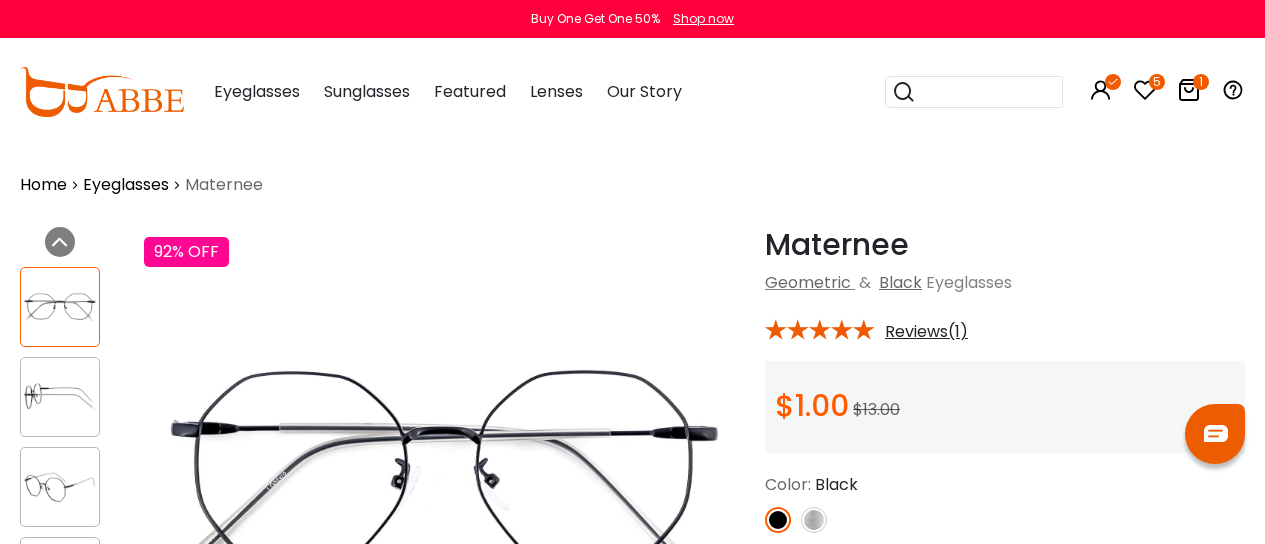 scroll, scrollTop: 0, scrollLeft: 0, axis: both 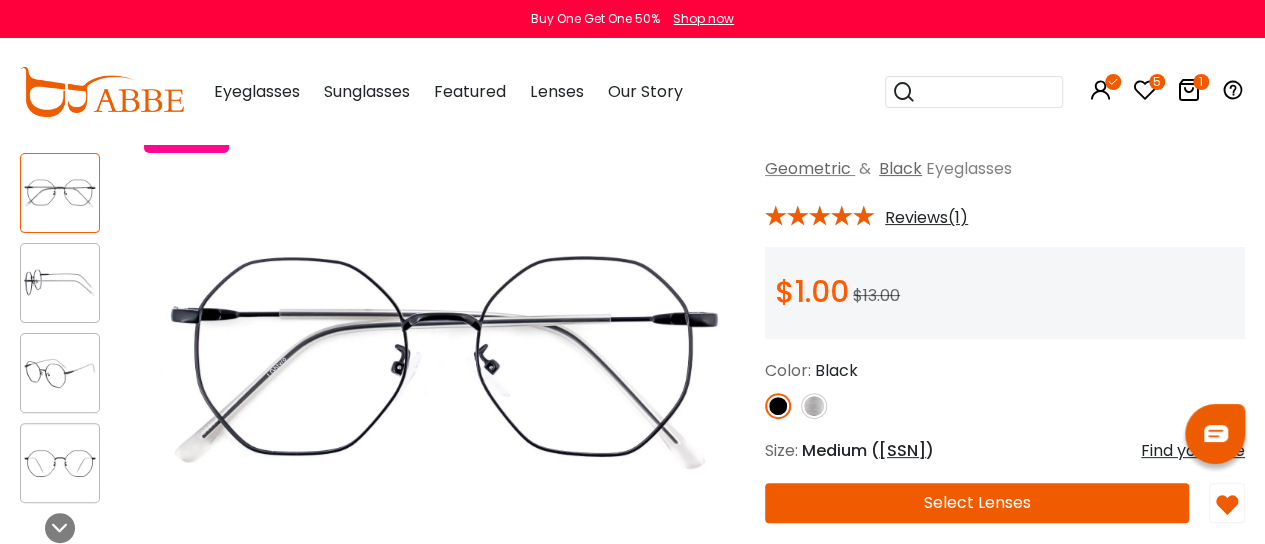 click at bounding box center (1145, 90) 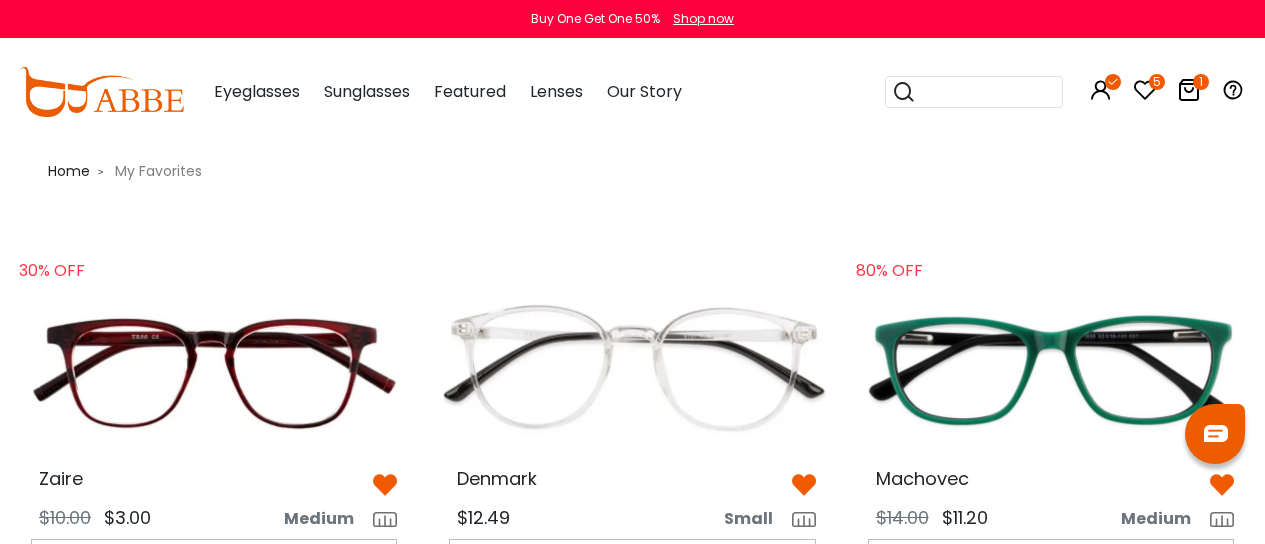 scroll, scrollTop: 0, scrollLeft: 0, axis: both 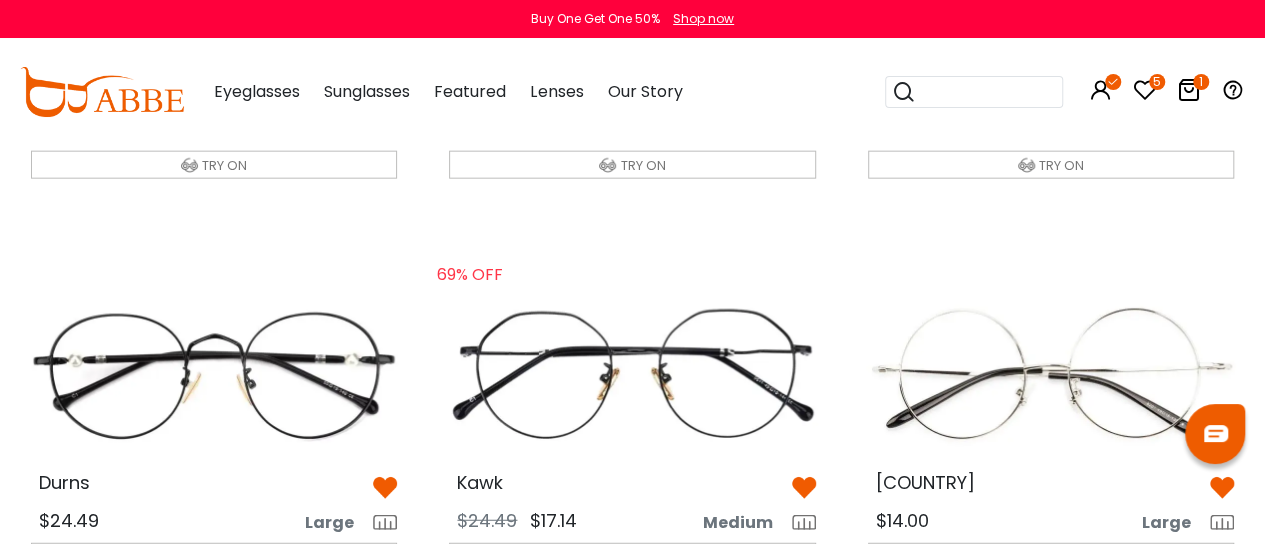 click at bounding box center (632, 374) 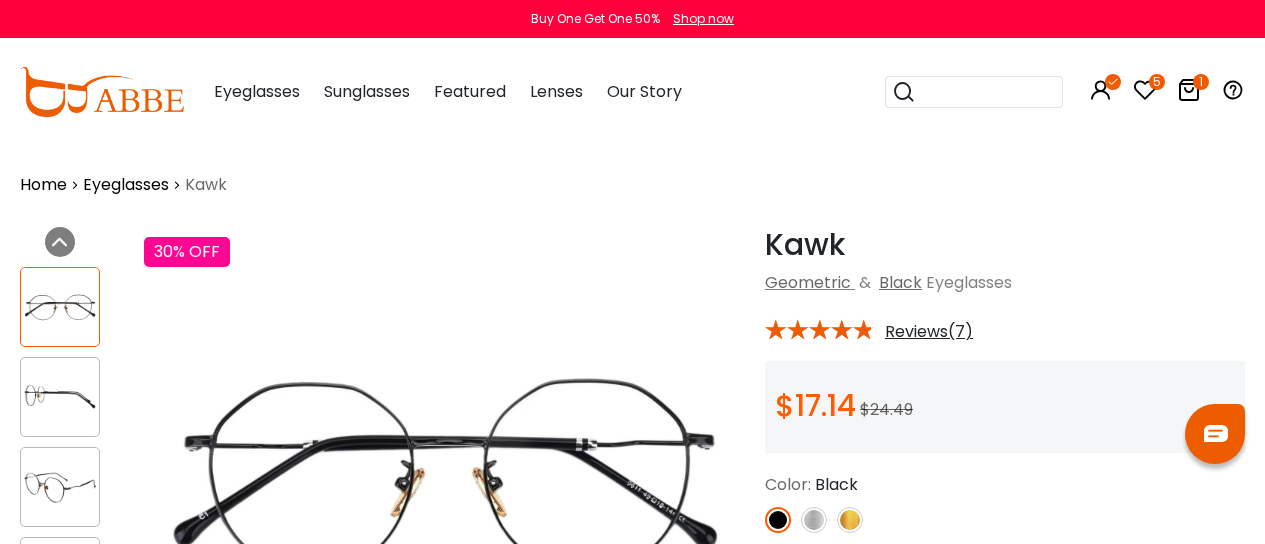 scroll, scrollTop: 0, scrollLeft: 0, axis: both 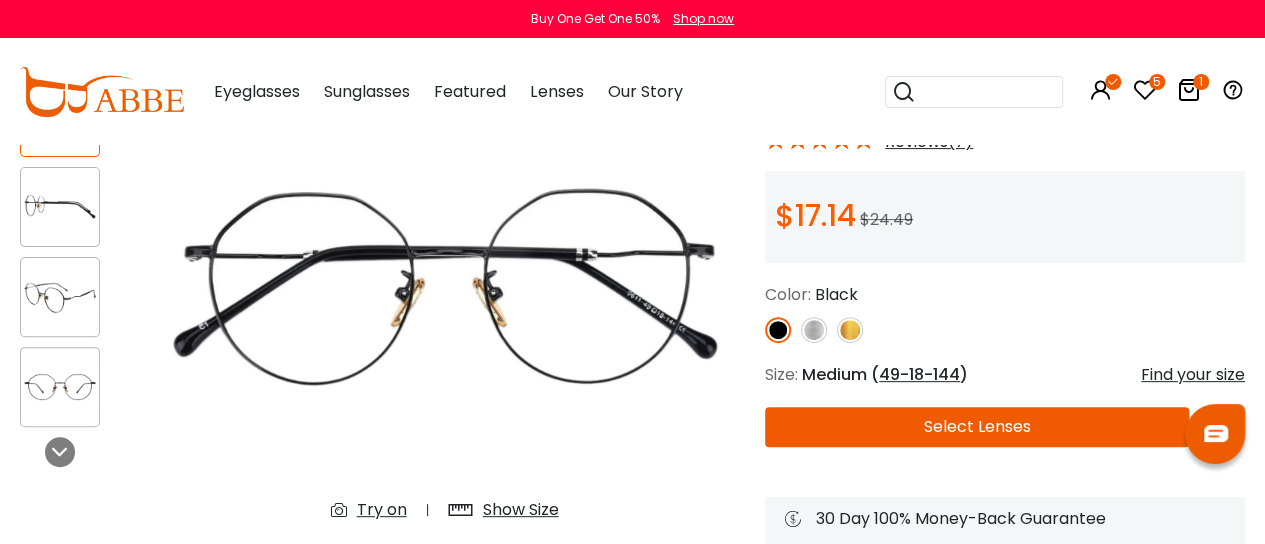 click at bounding box center [60, 117] 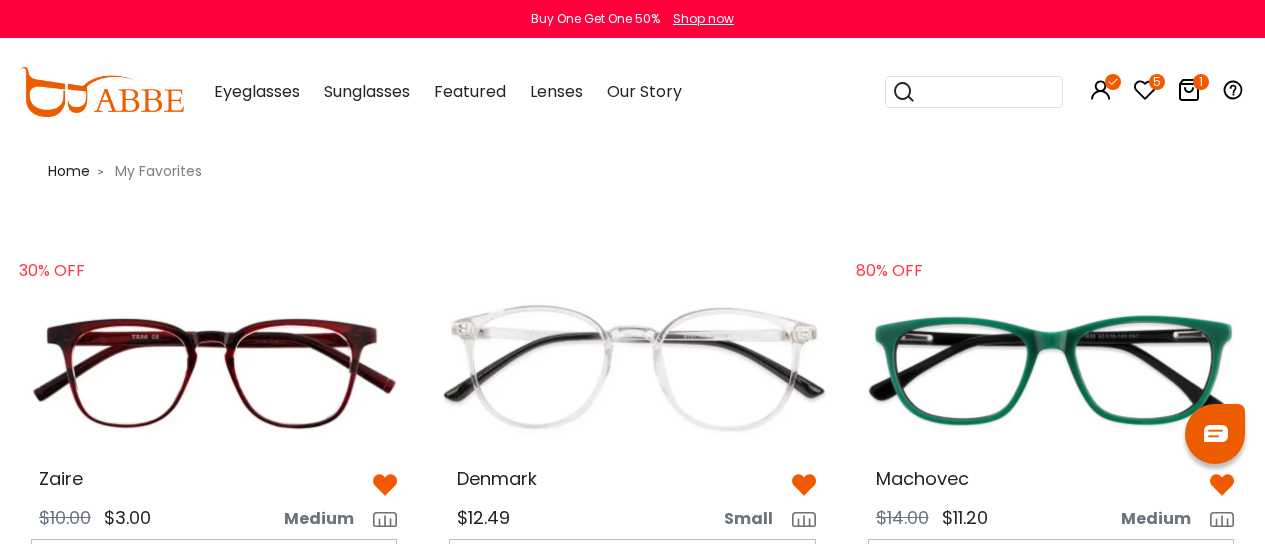 scroll, scrollTop: 2475, scrollLeft: 0, axis: vertical 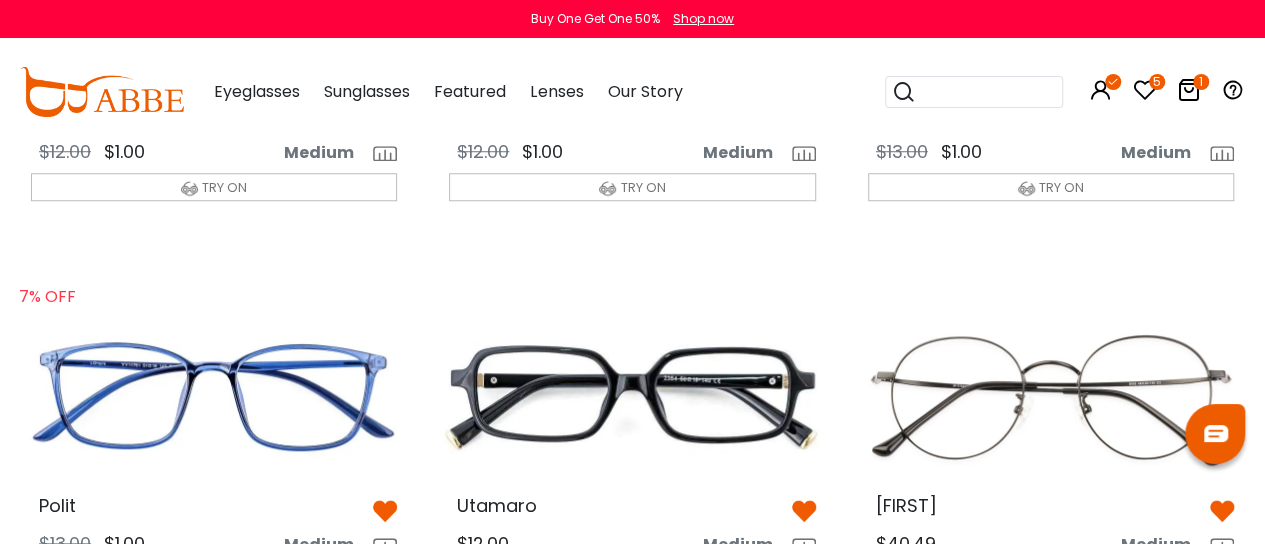 click at bounding box center [1051, 396] 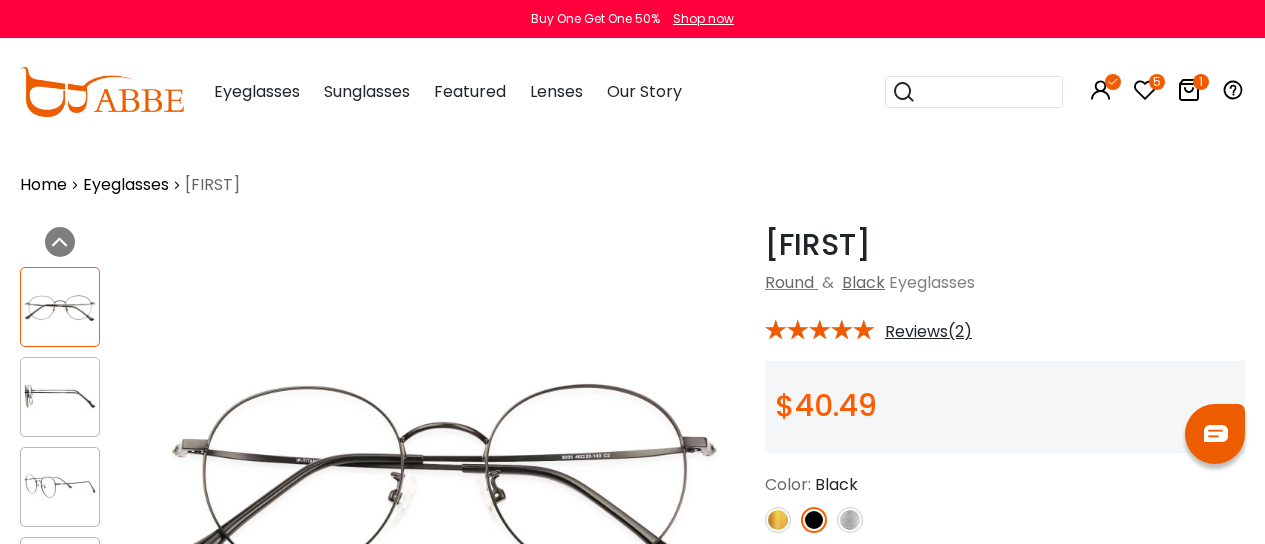 scroll, scrollTop: 0, scrollLeft: 0, axis: both 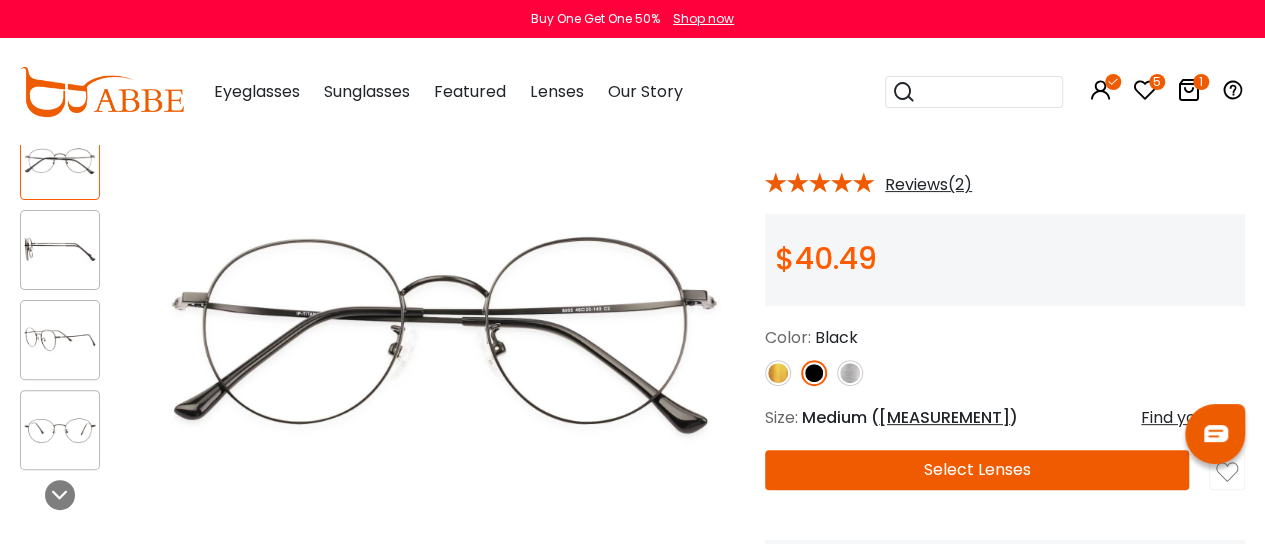 click at bounding box center (778, 373) 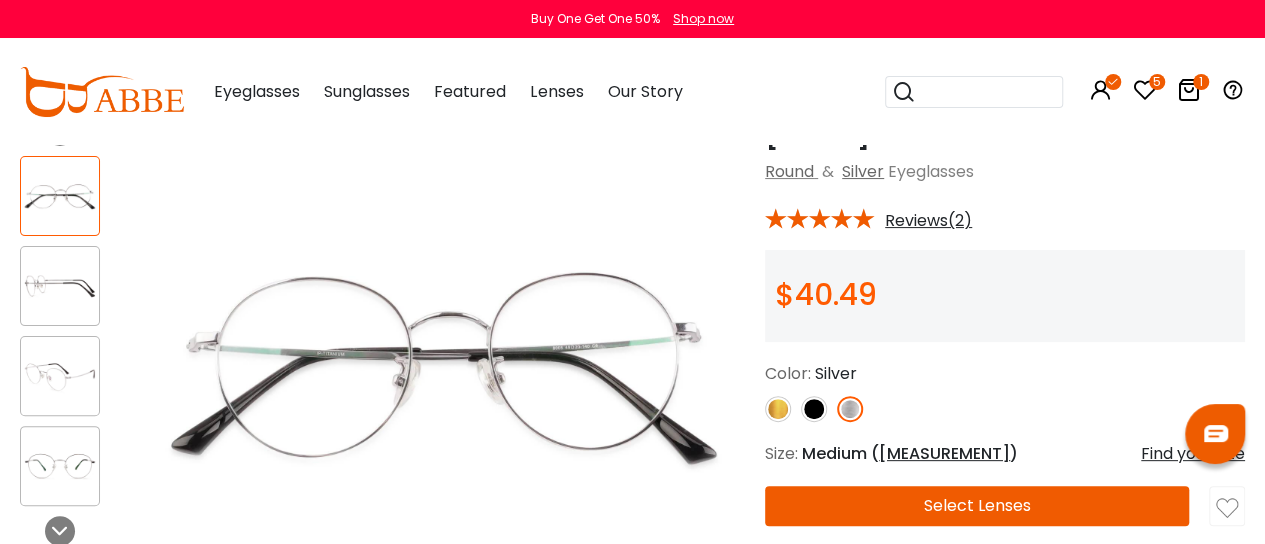scroll, scrollTop: 91, scrollLeft: 0, axis: vertical 